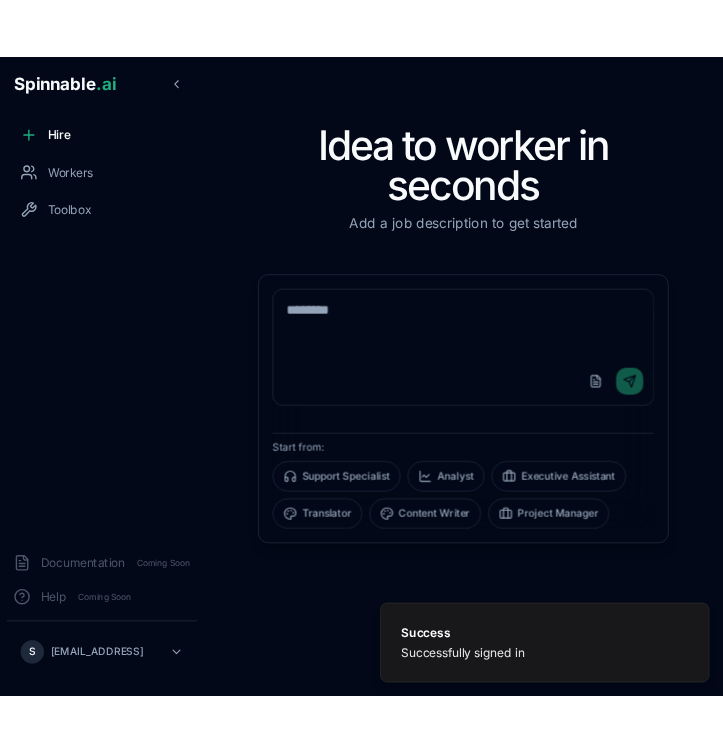 scroll, scrollTop: 0, scrollLeft: 0, axis: both 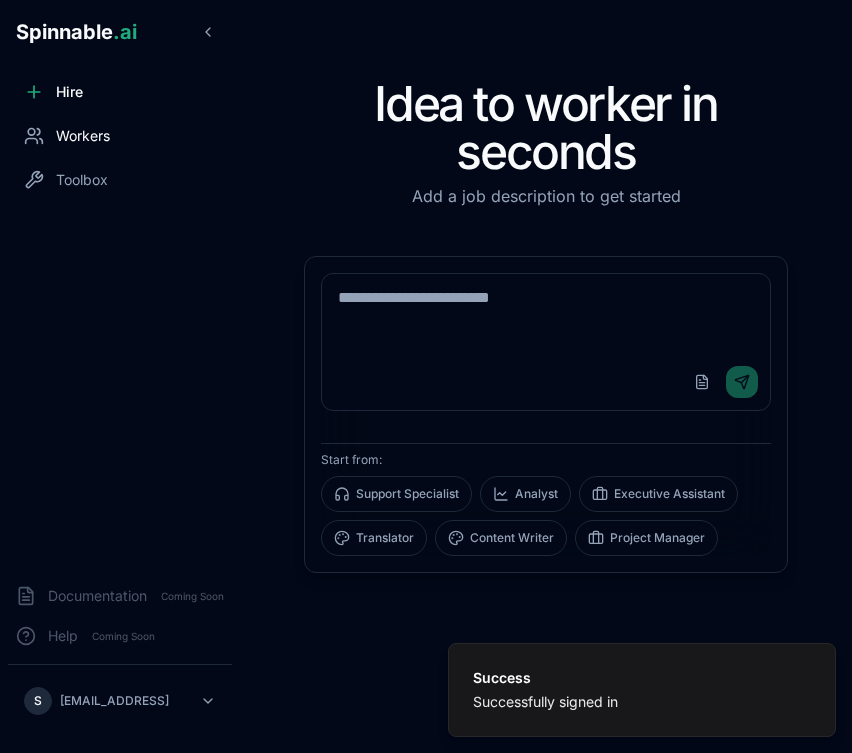 click on "Workers" at bounding box center [120, 136] 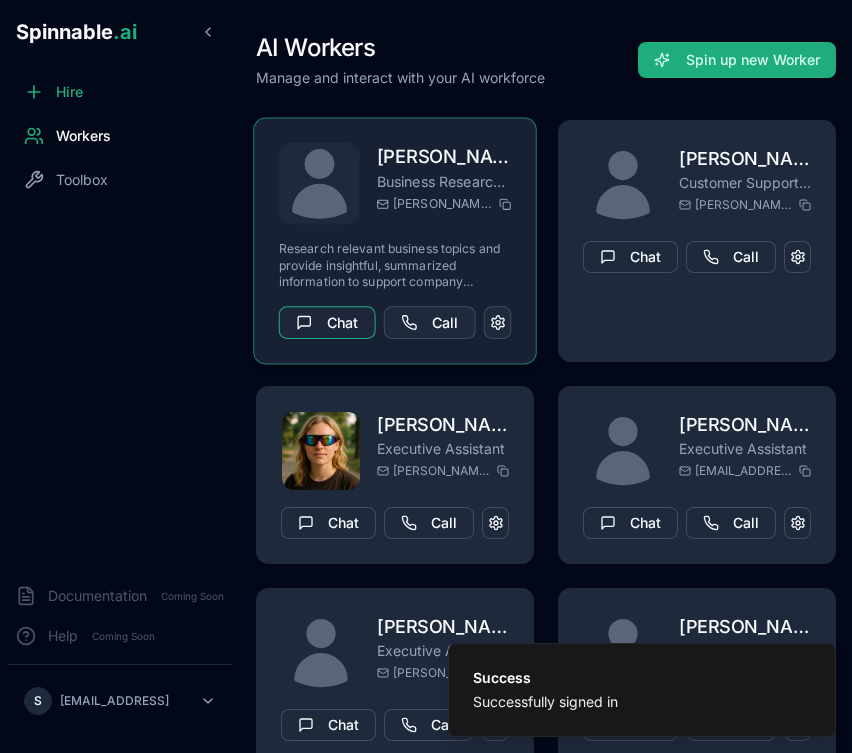 click on "Chat" at bounding box center (327, 322) 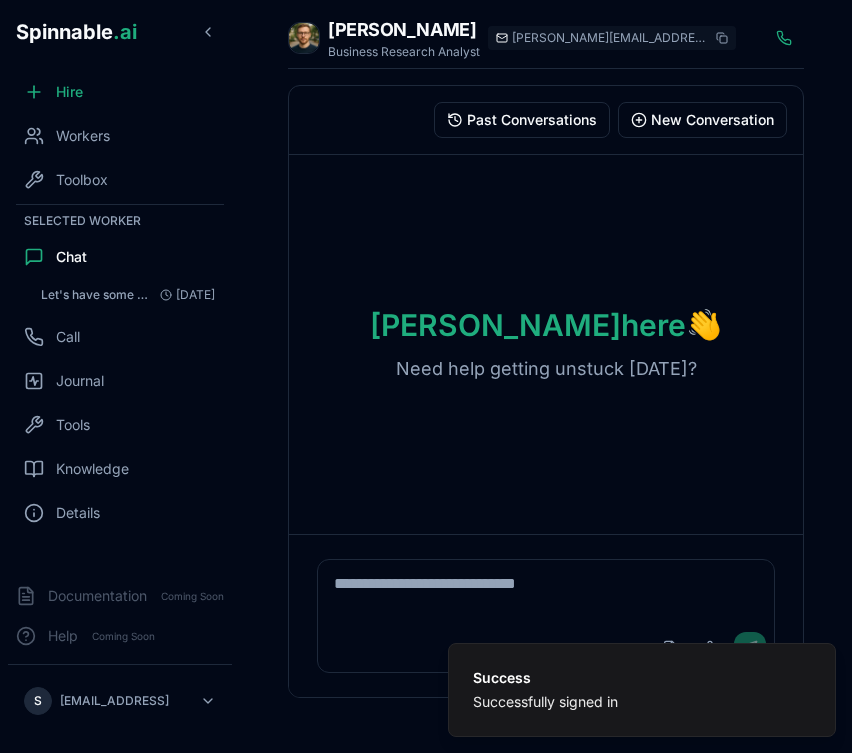 click on "Upload File Voice Input Send" at bounding box center [546, 648] 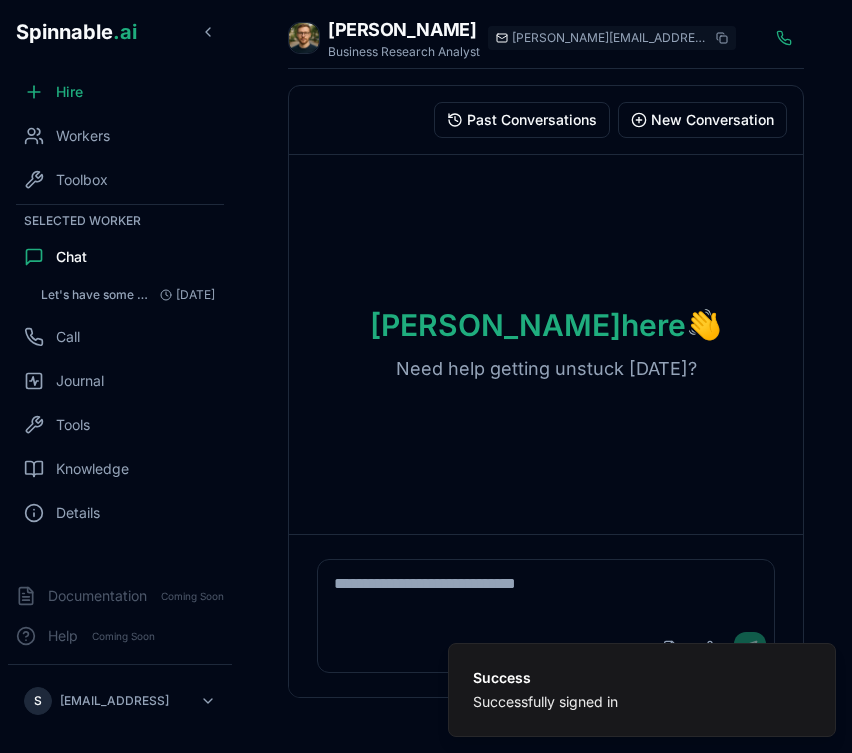 click at bounding box center [546, 592] 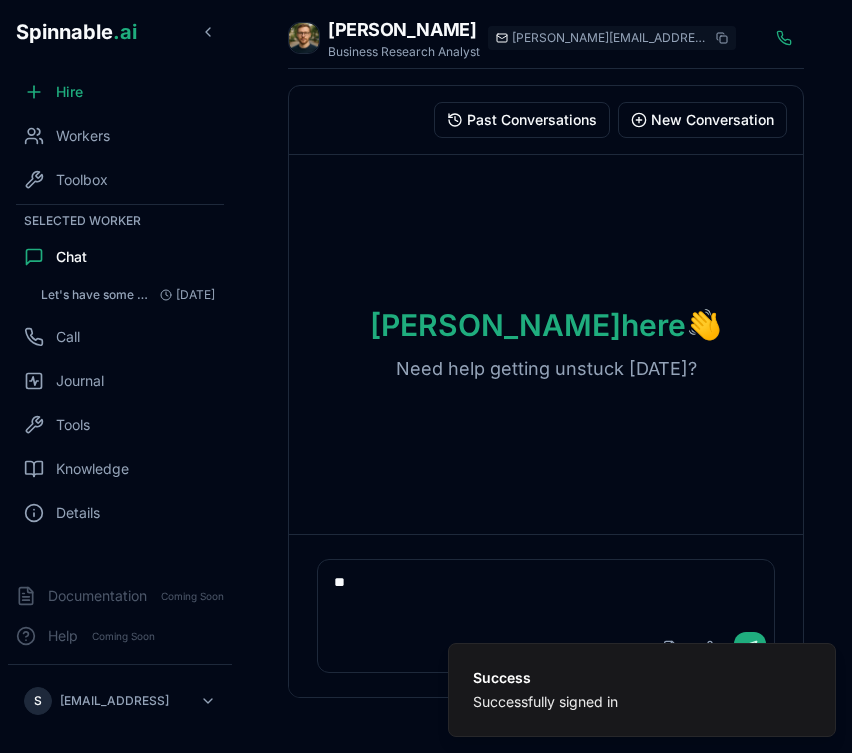 type on "***" 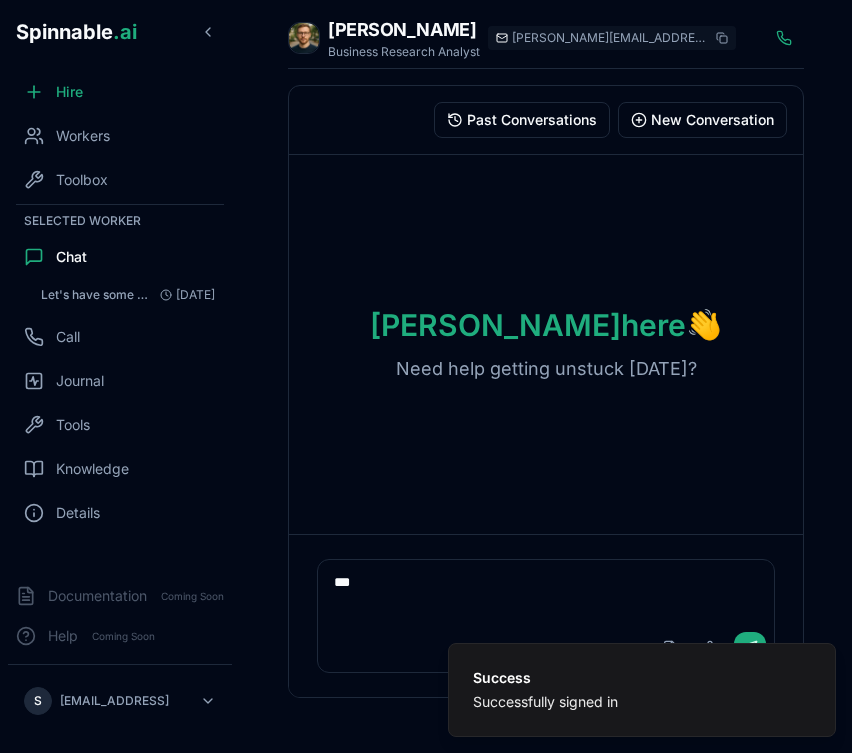 type 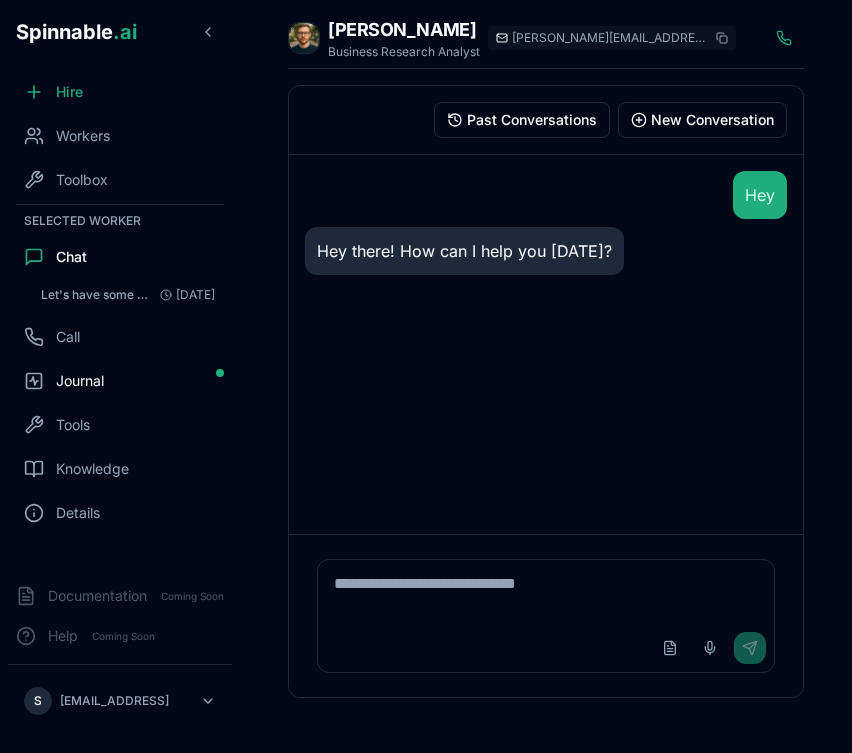 click on "Journal" at bounding box center (120, 381) 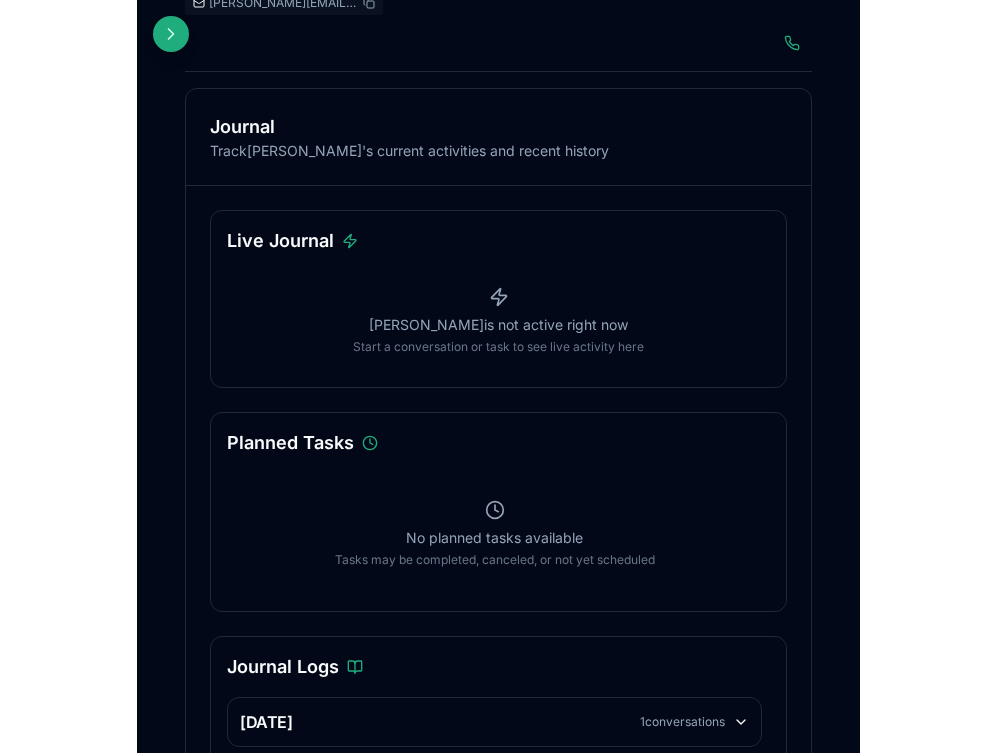scroll, scrollTop: 0, scrollLeft: 0, axis: both 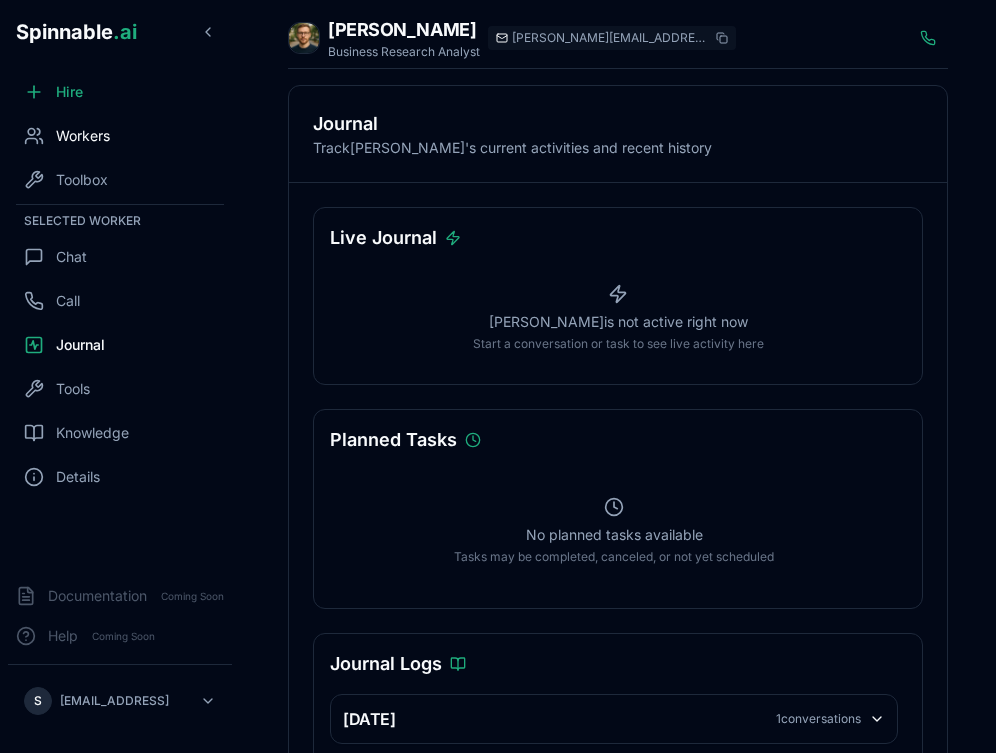 click on "Workers" at bounding box center (120, 136) 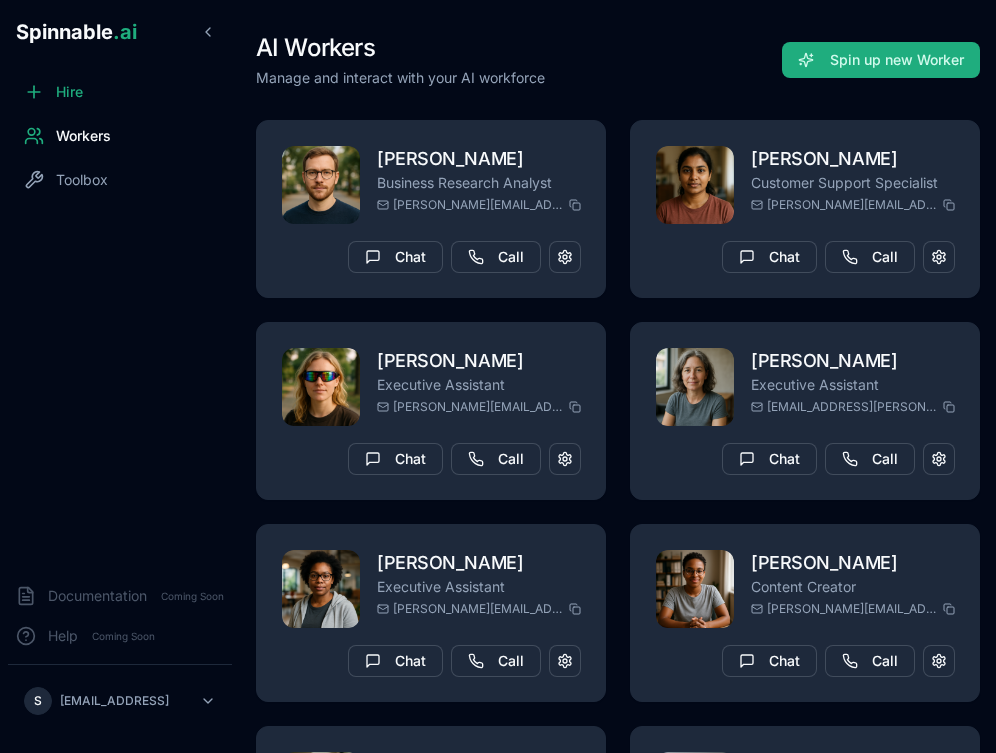 click on "AI Workers Manage and interact with your AI workforce Spin up new Worker" at bounding box center (618, 60) 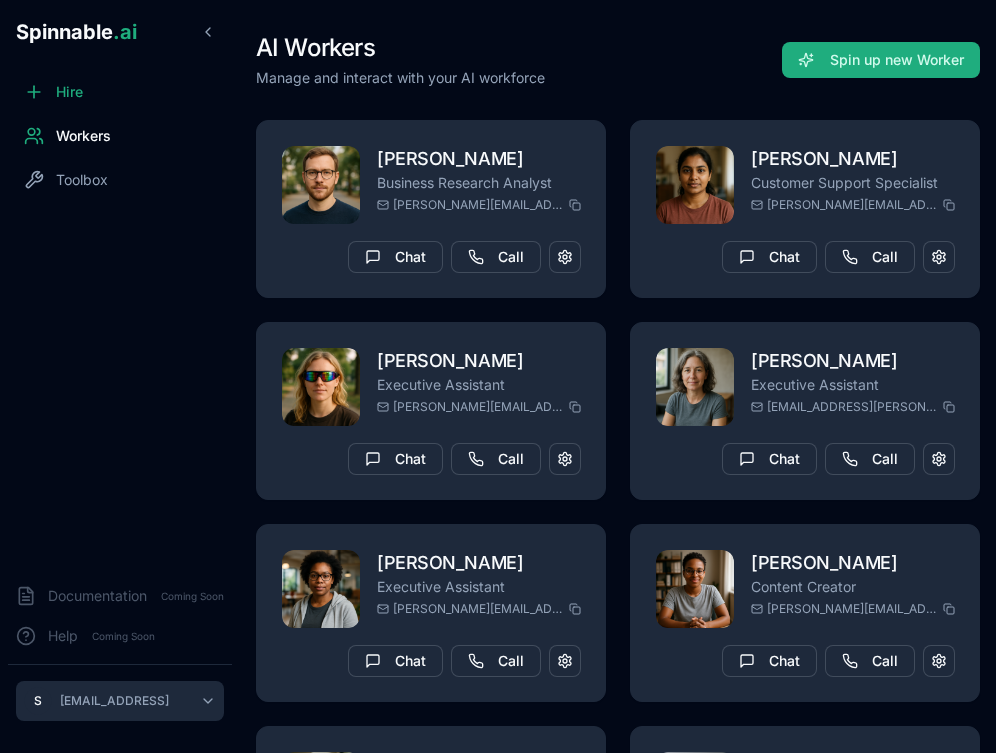 click on "Spinnable .ai Hire Workers Toolbox Documentation Coming Soon Help Coming Soon S sebastiao@spinnable.ai AI Workers Manage and interact with your AI workforce Spin up new Worker Rafael da Silva Business Research Analyst rafael.da.silva@getspinnable.ai Research relevant business topics and provide insightful, summarized information to support company decision-making. Tools: Google Docs • Google Sheets Chat Call Ariana Silva Customer Support Specialist ariana.silva@getspinnable.ai Respond to customer inquiries professionally while maintaining high satisfaction levels and escalating complex issues when necessary. Chat Call Helen Leroy Executive Assistant emma.donovan@getspinnable.ai A versatile personal assistant responsible for handling administrative tasks, communication management, research, and organizational support to increase productivity and efficiency. Tools: Google Calendar • Slack • Asana + 5 Chat Call Charlotte Doe Executive Assistant victoria.blackwood@getspinnable.ai Tools: • Slack" at bounding box center [498, 376] 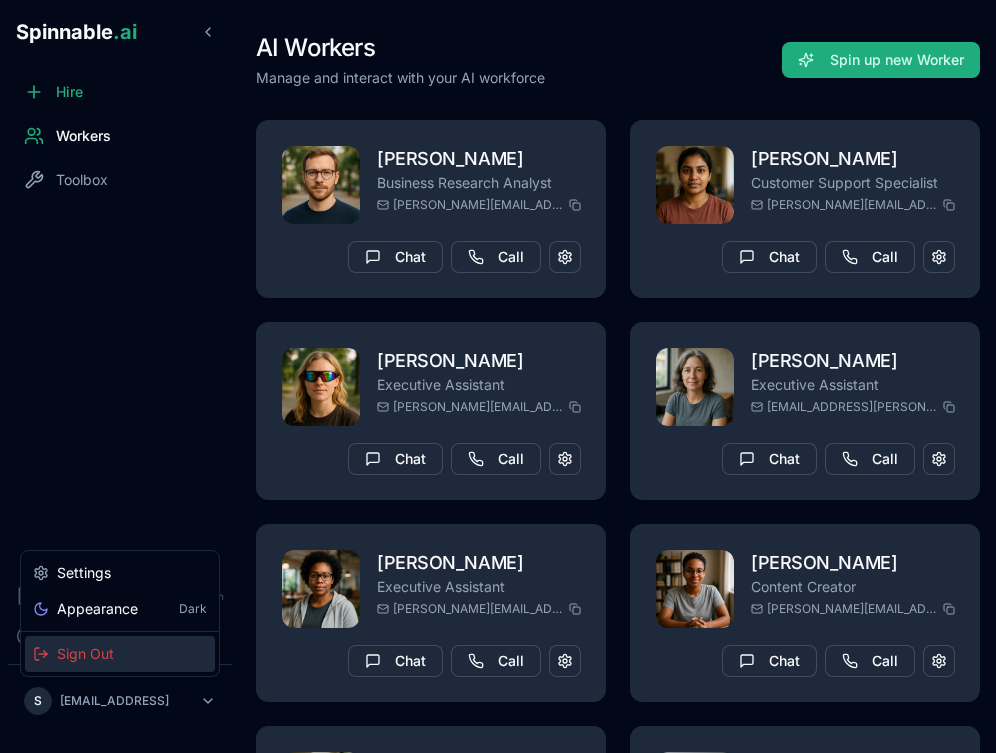click on "Sign Out" at bounding box center [120, 654] 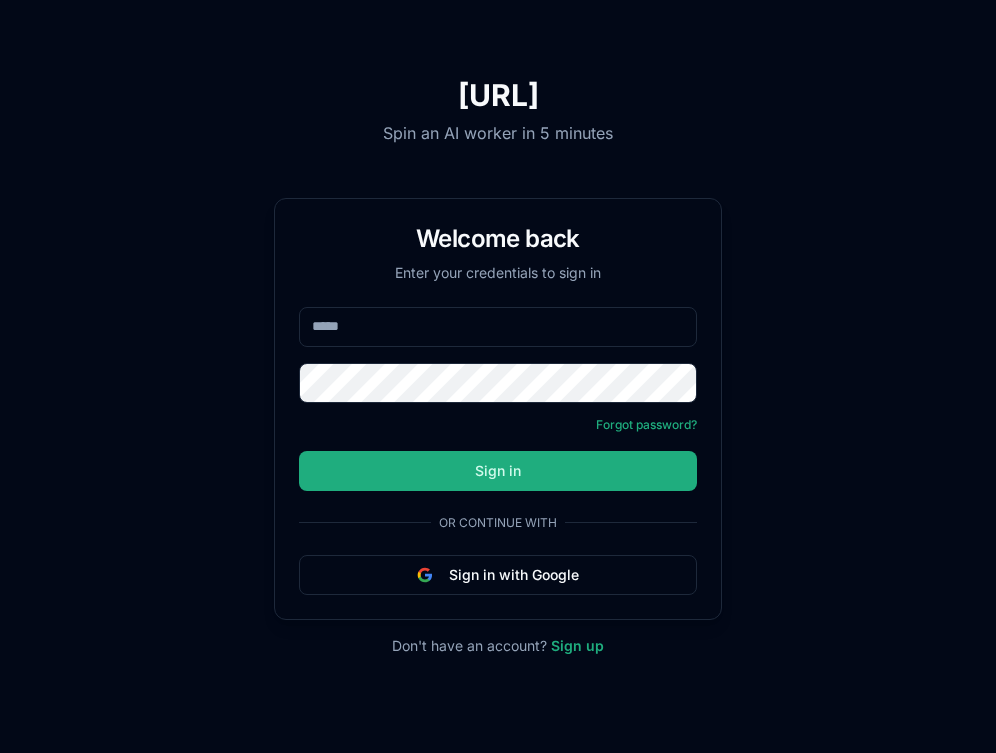scroll, scrollTop: 0, scrollLeft: 0, axis: both 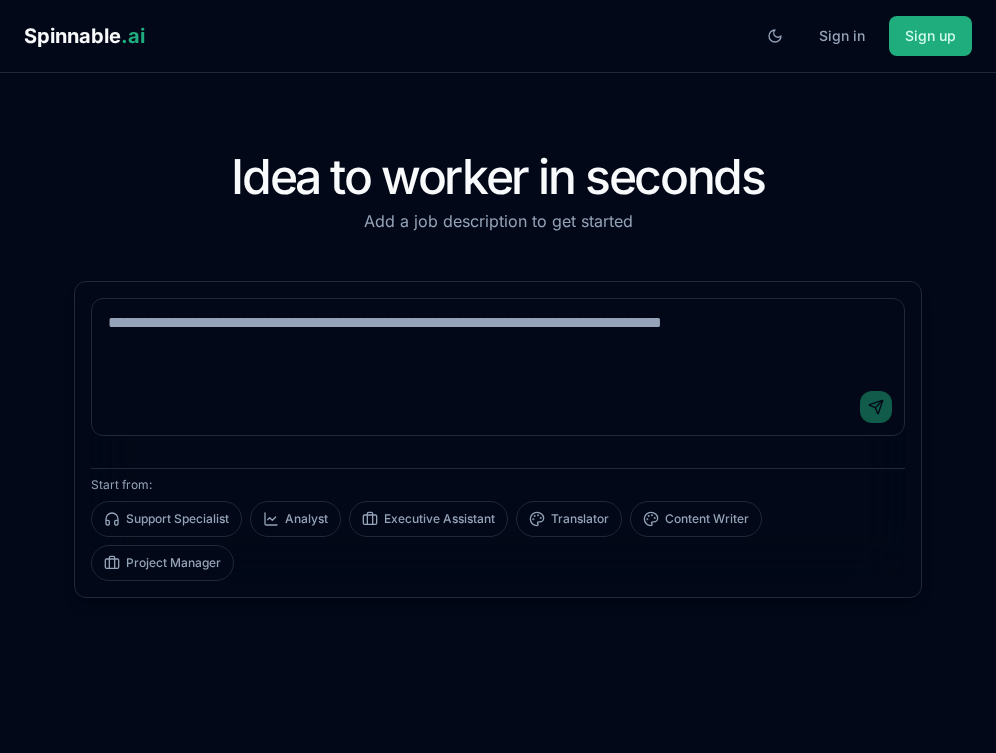 click at bounding box center (498, 339) 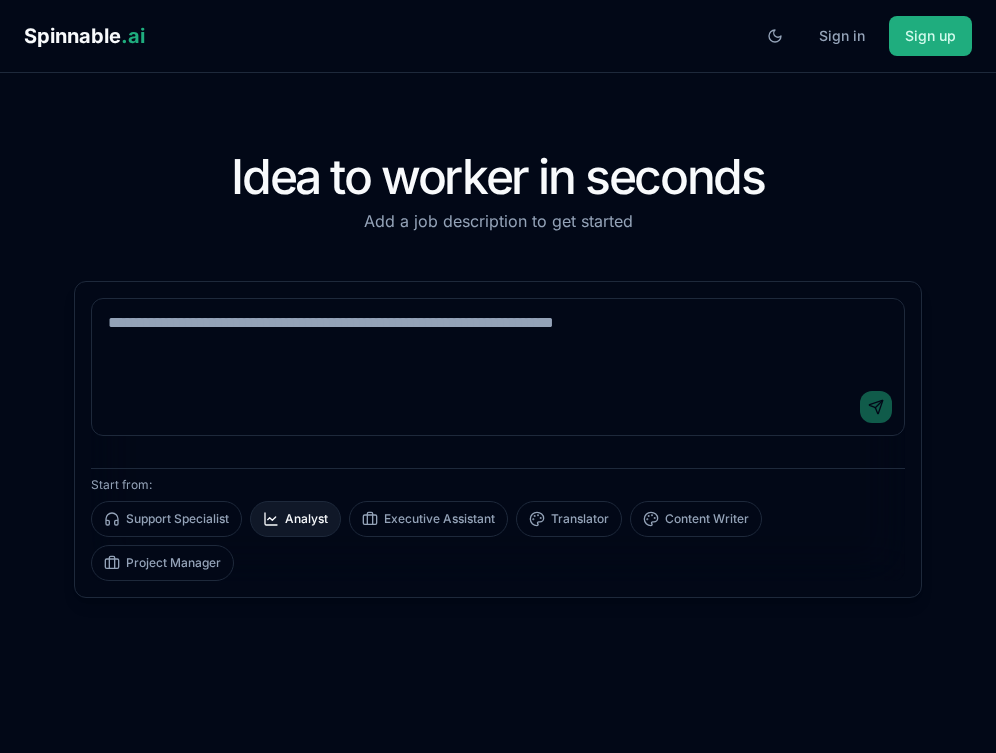 click on "Analyst" at bounding box center (295, 519) 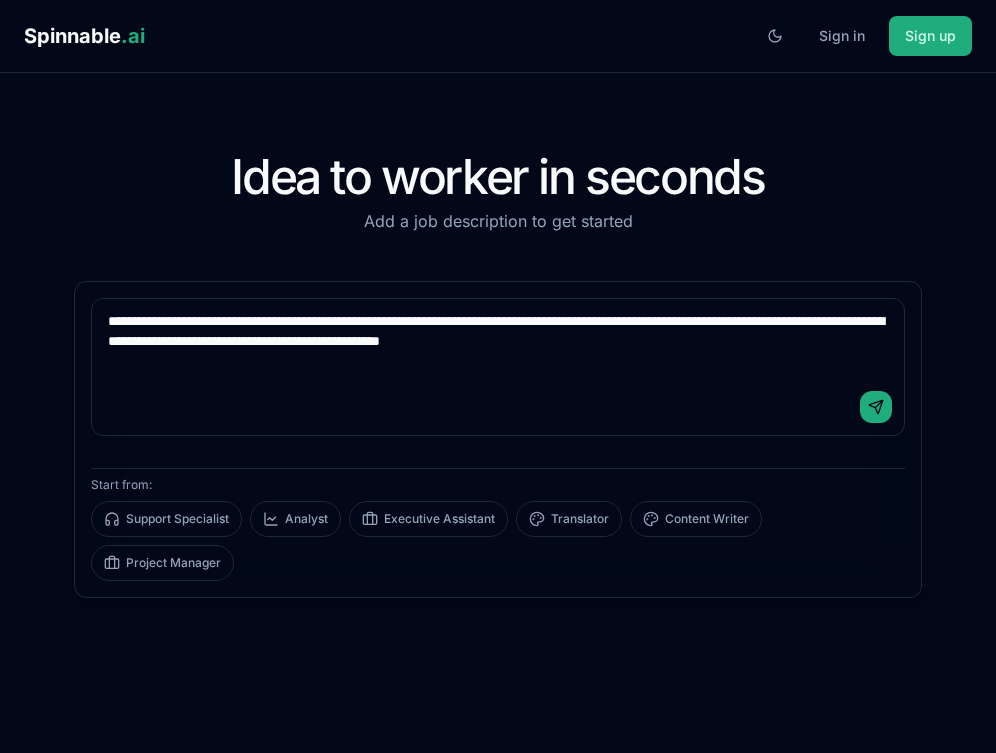 click on "**********" at bounding box center [498, 339] 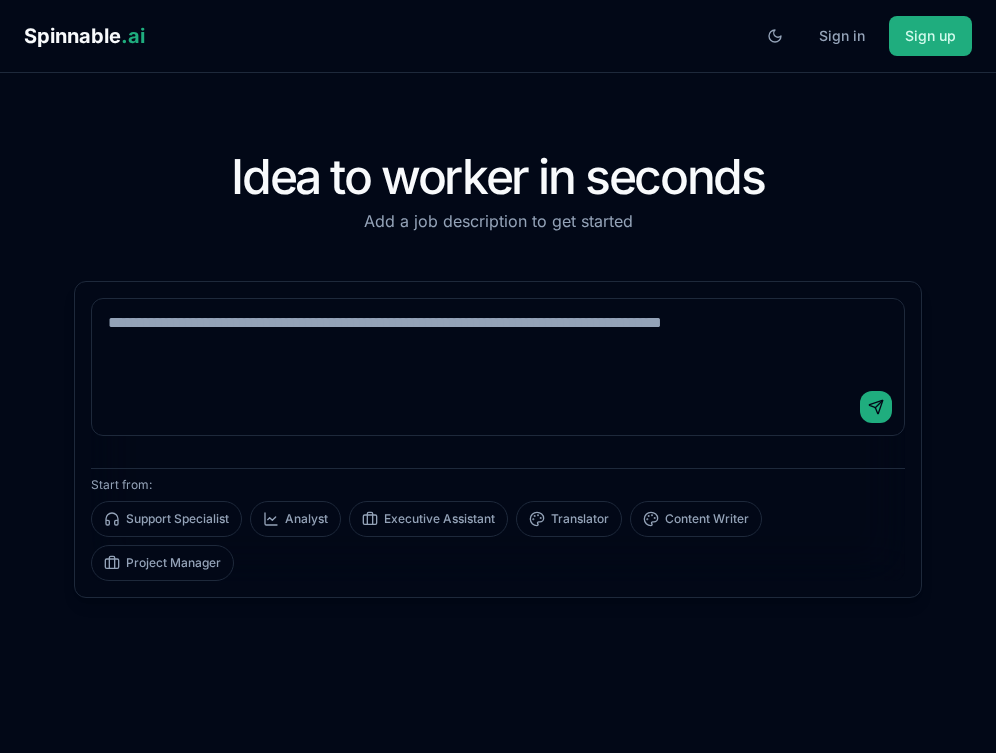 scroll, scrollTop: 0, scrollLeft: 0, axis: both 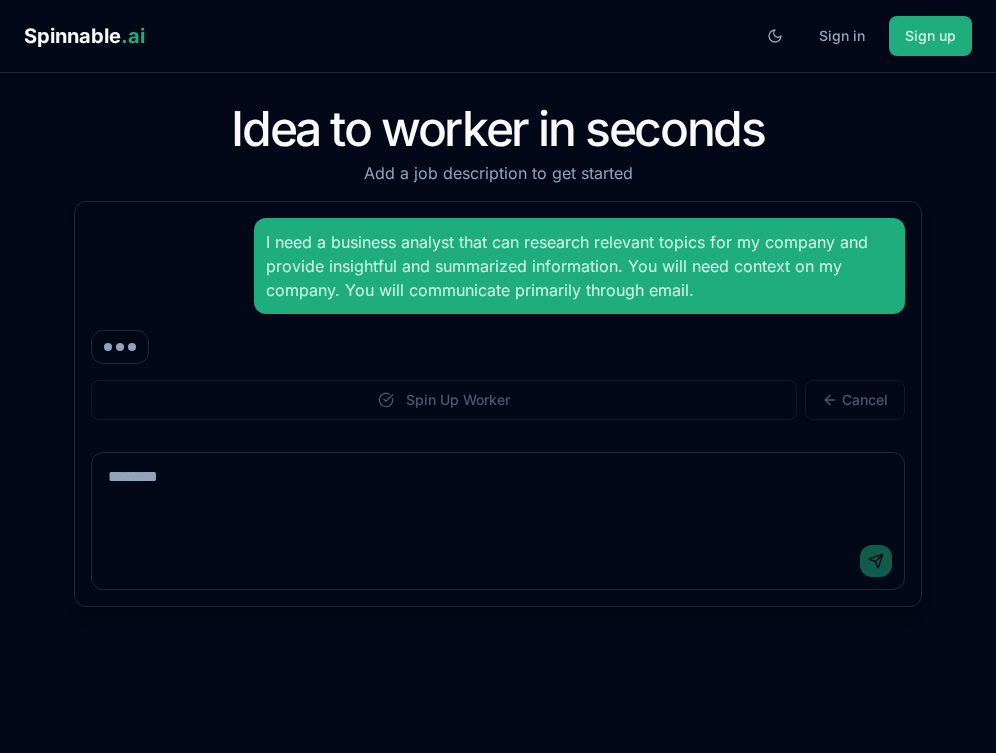 click at bounding box center [498, 493] 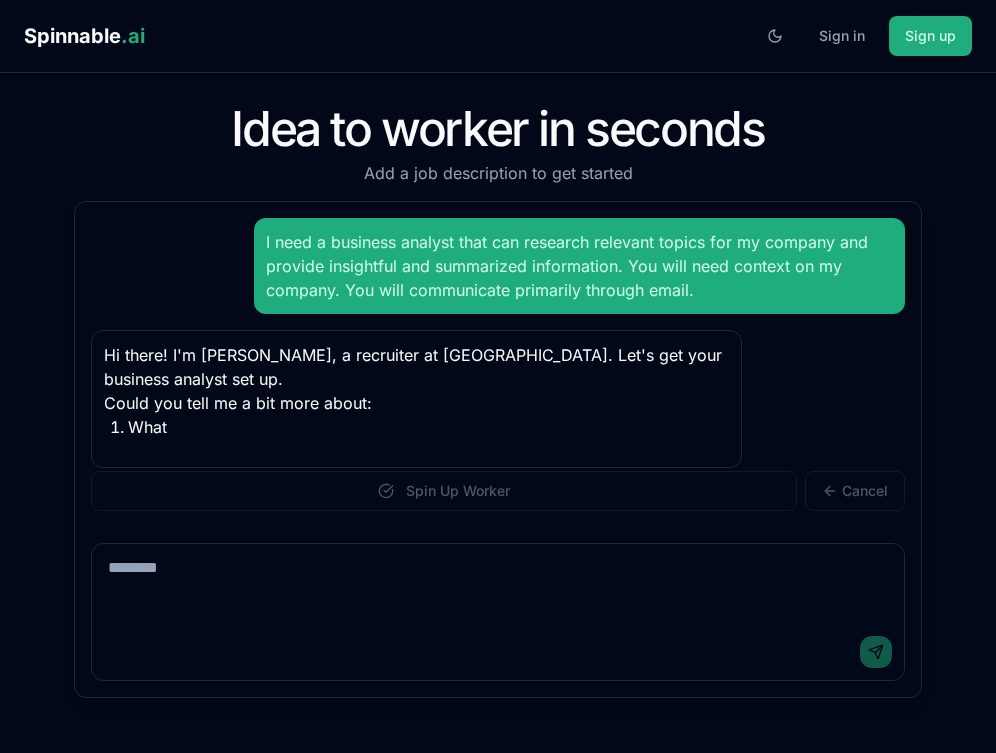paste on "**********" 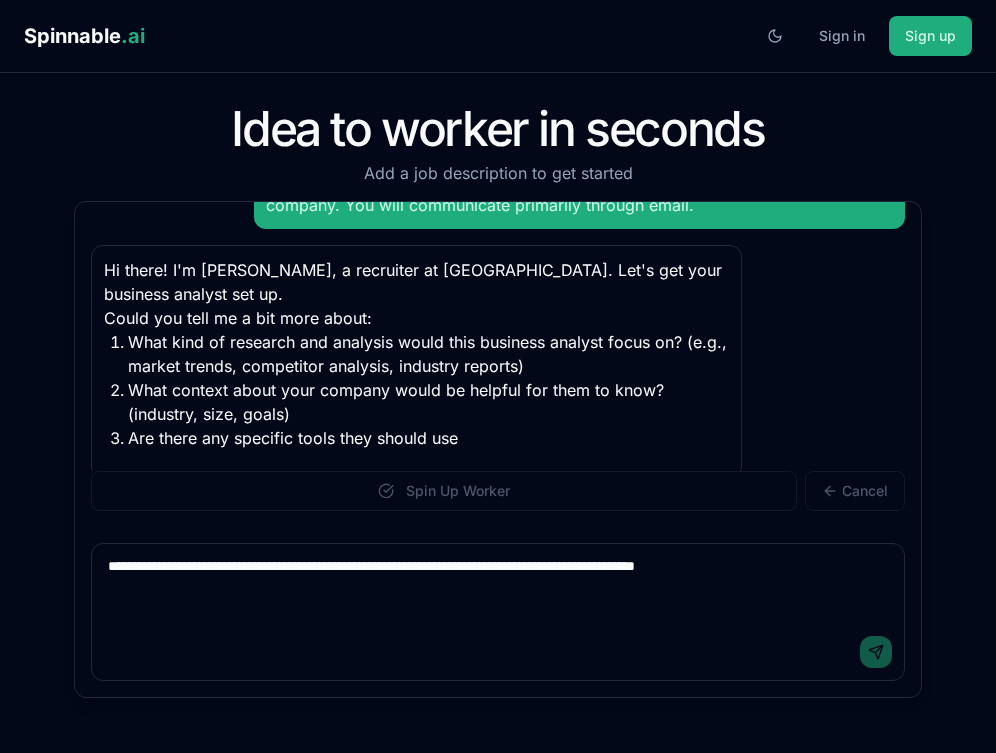 scroll, scrollTop: 109, scrollLeft: 0, axis: vertical 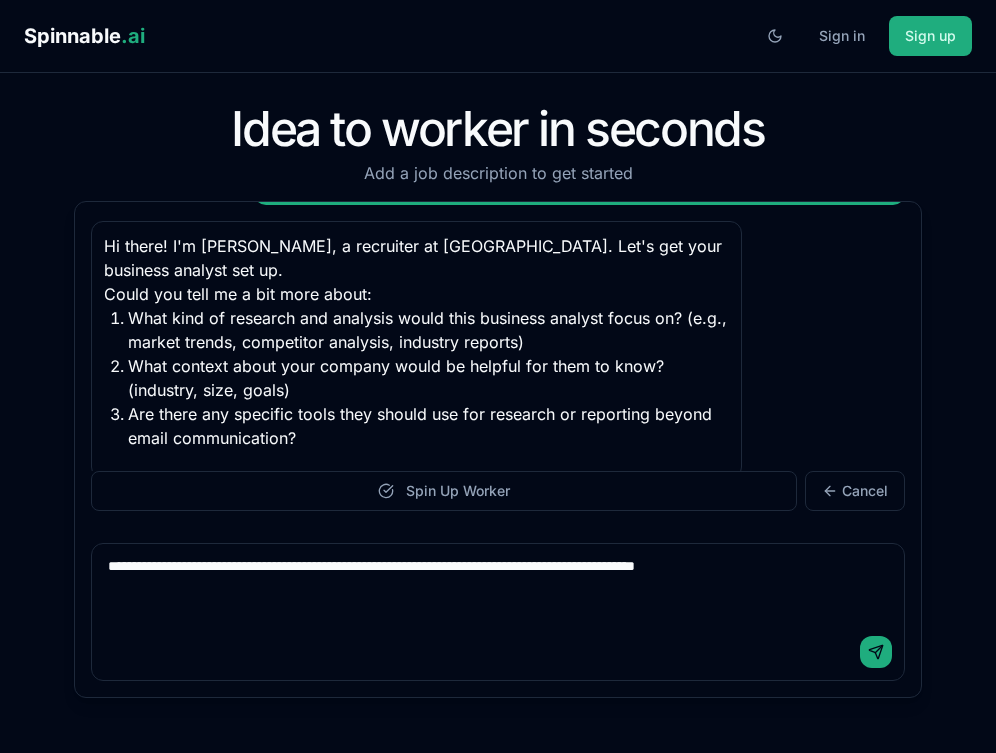 type 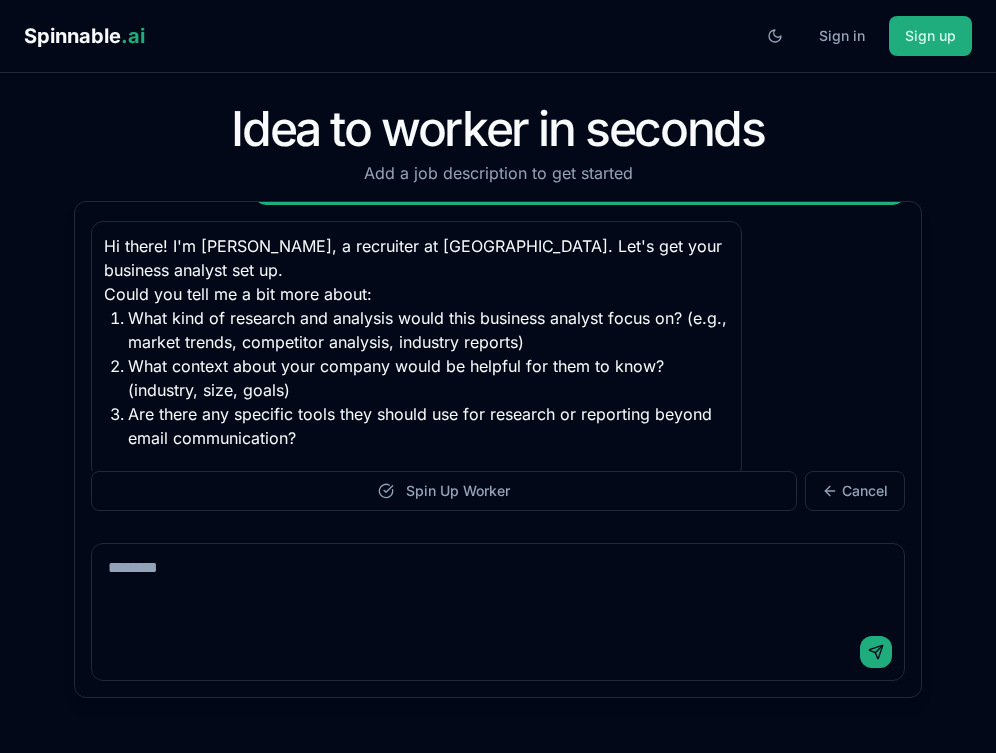 scroll, scrollTop: 231, scrollLeft: 0, axis: vertical 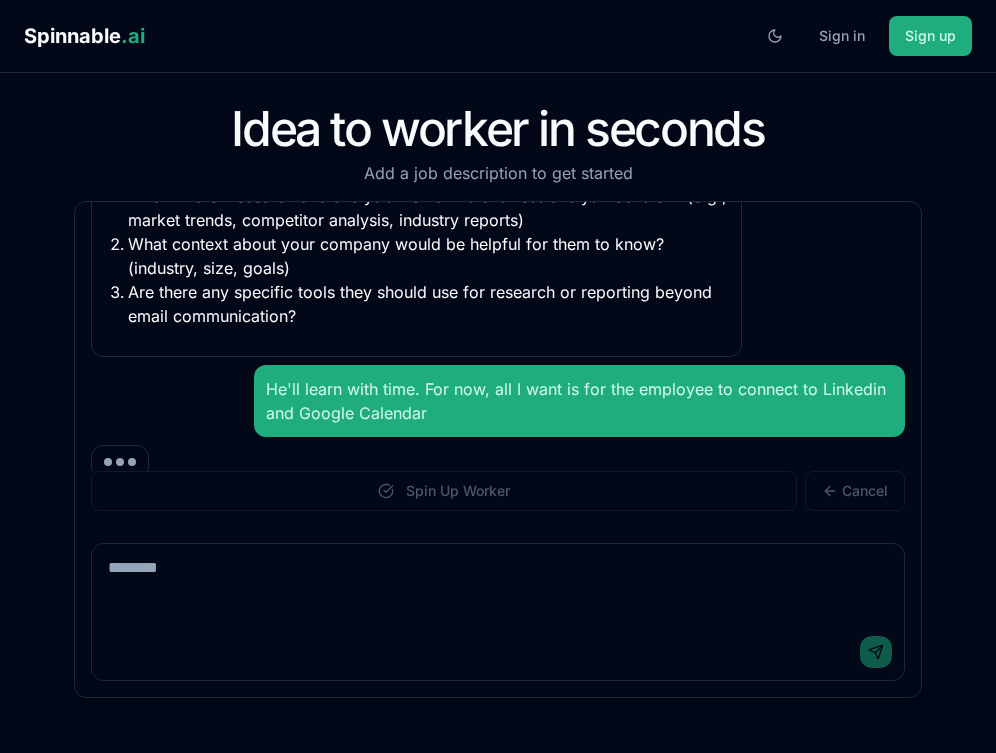 click at bounding box center (498, 462) 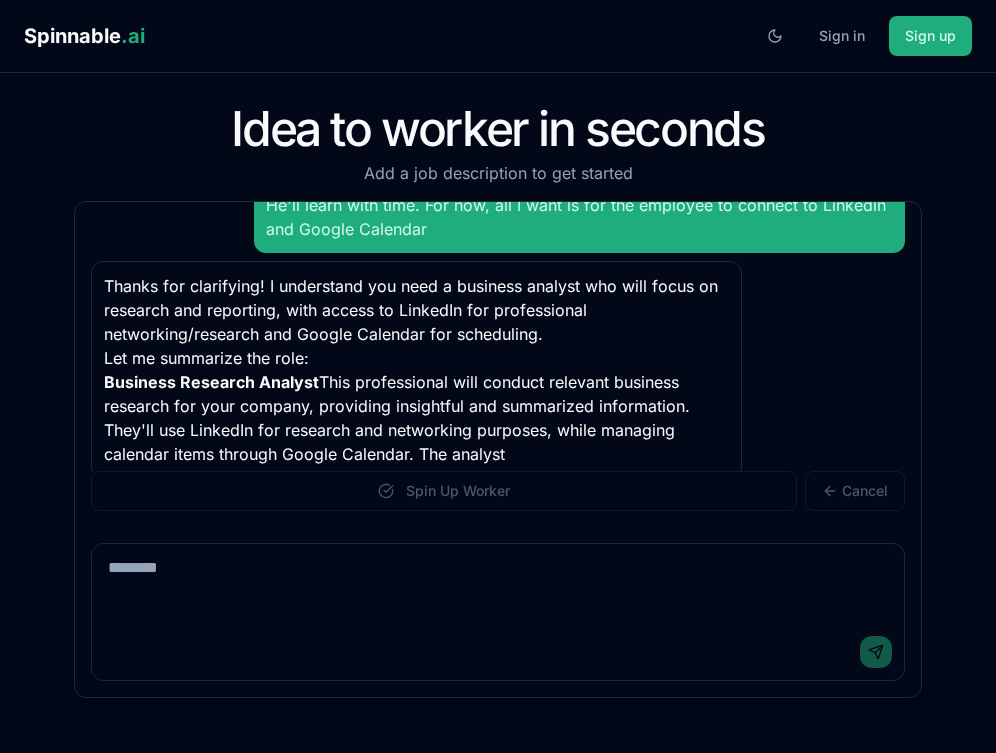 scroll, scrollTop: 439, scrollLeft: 0, axis: vertical 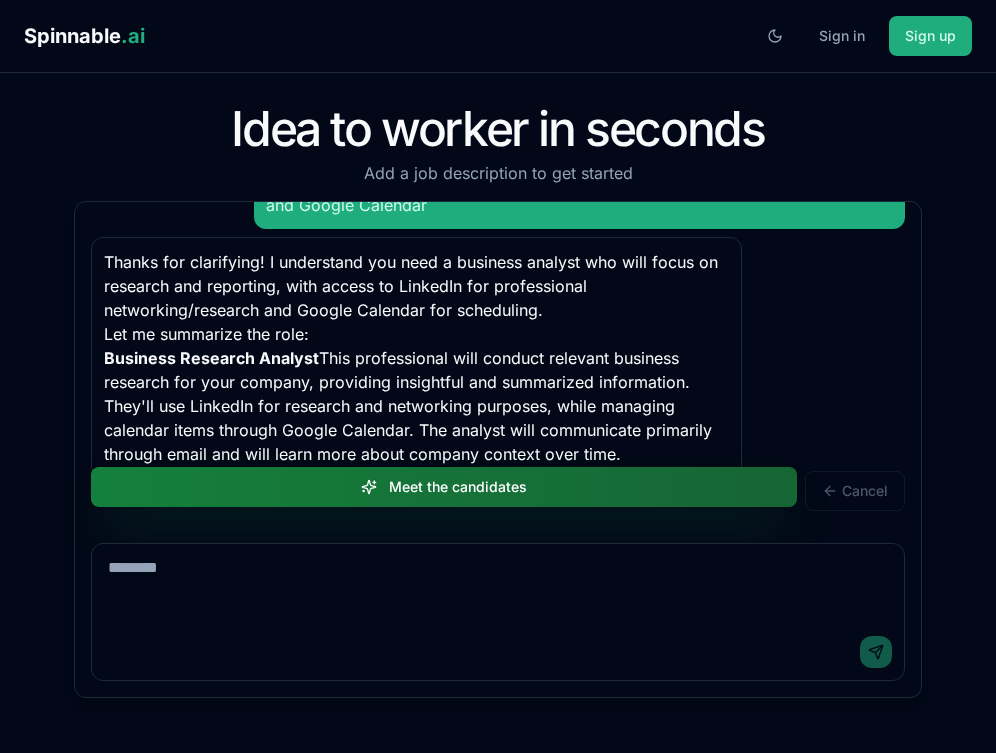 click on "Meet the candidates" at bounding box center [444, 487] 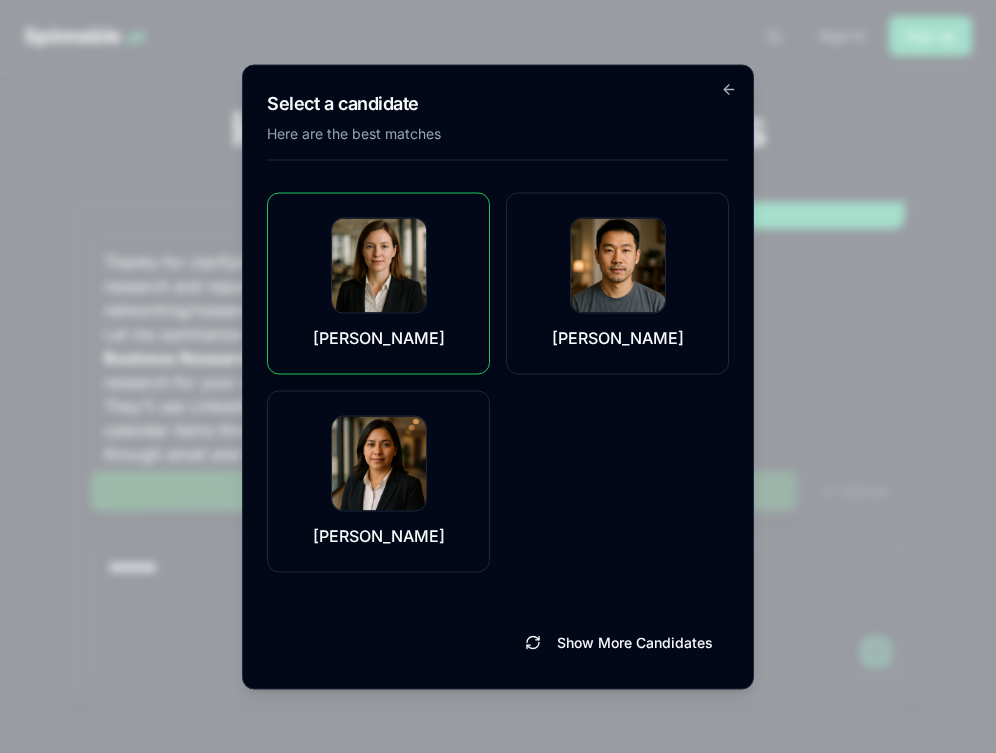 click on "Riley Bakker" at bounding box center (379, 337) 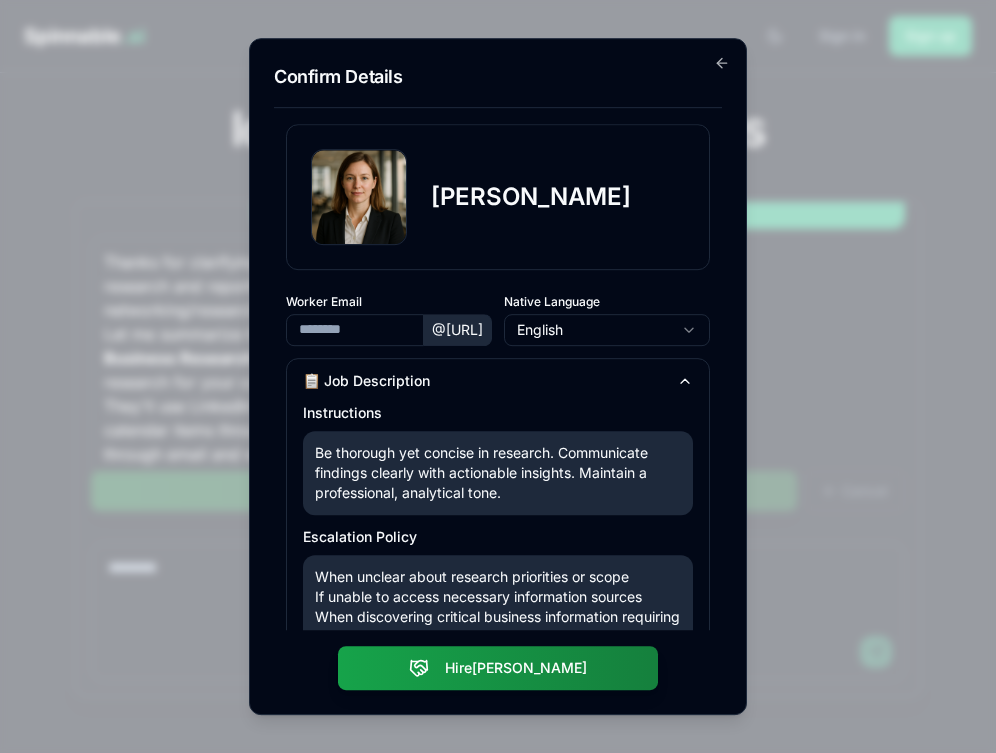 type on "**********" 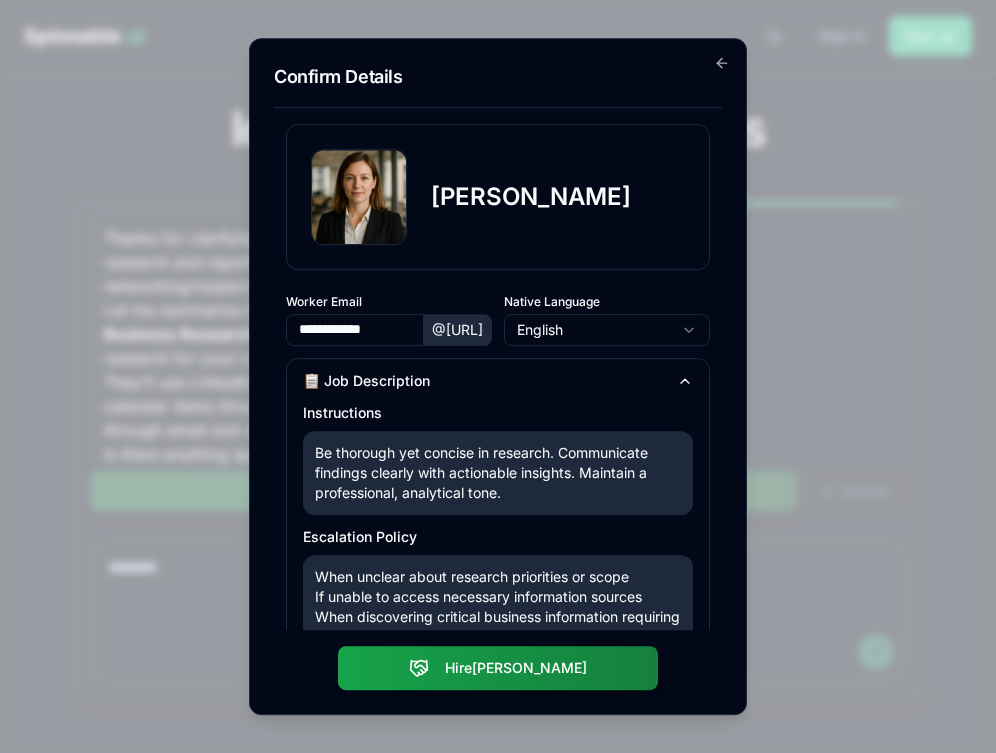 scroll, scrollTop: 487, scrollLeft: 0, axis: vertical 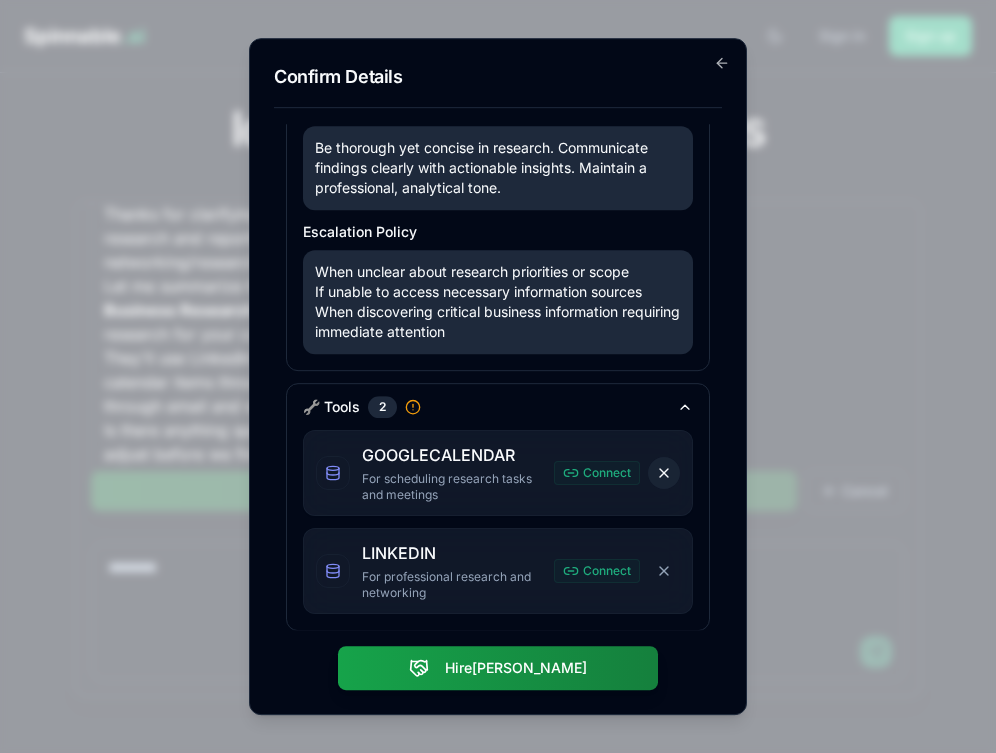 click on "Remove  GOOGLECALENDAR" at bounding box center (664, 473) 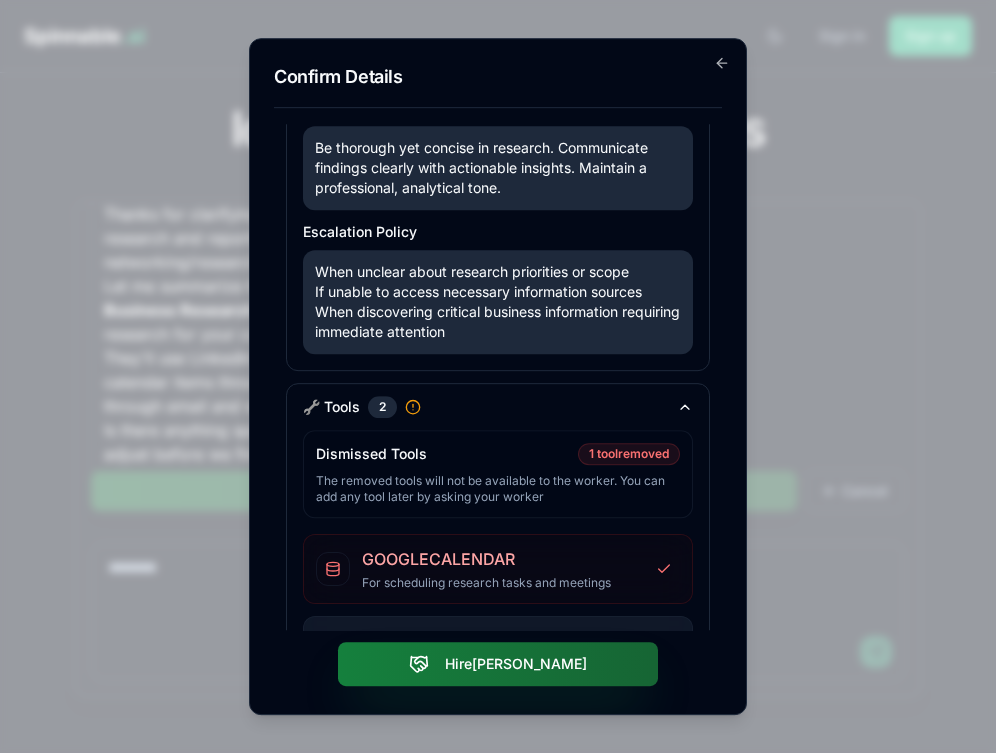 click on "Hire  Riley" at bounding box center (498, 664) 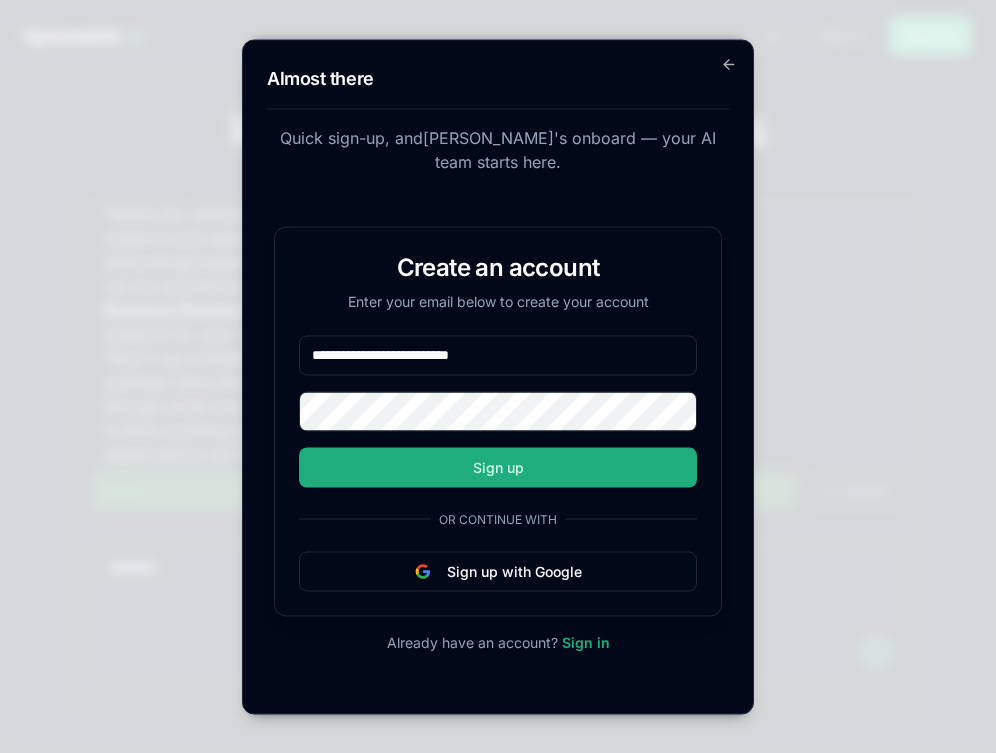 type on "**********" 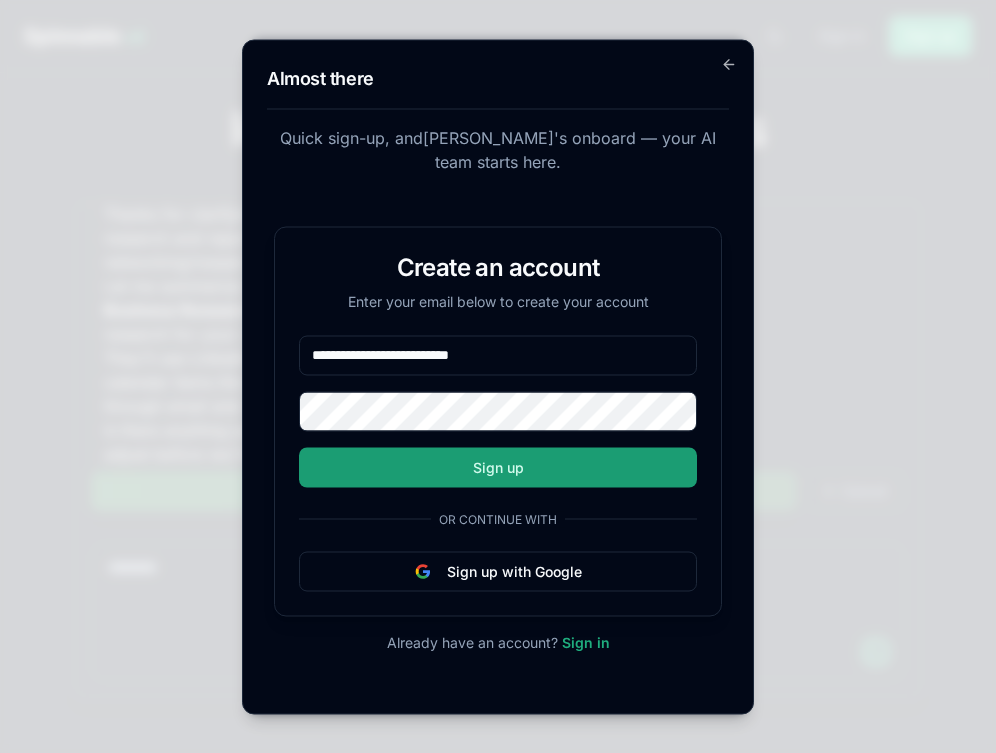 click on "Sign up" at bounding box center [498, 467] 